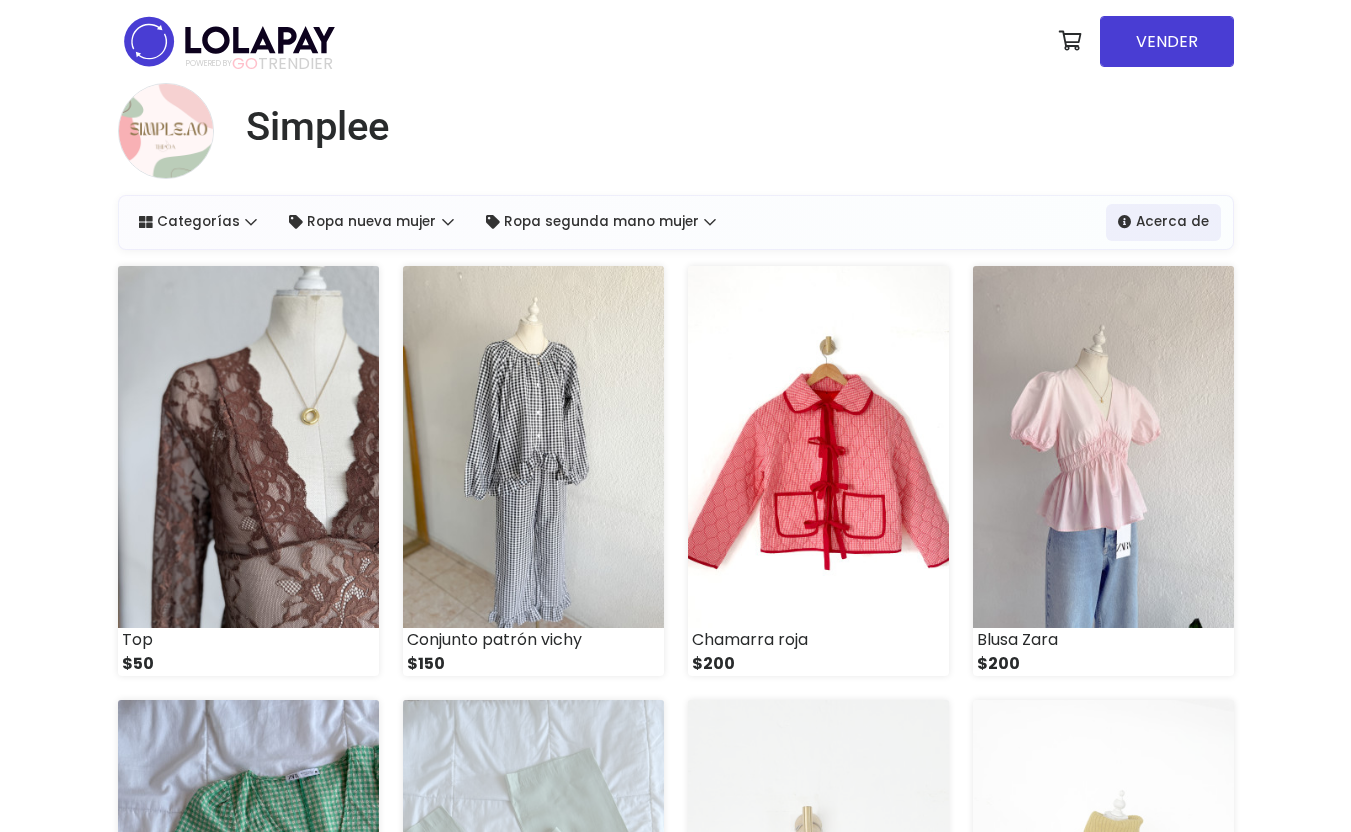 scroll, scrollTop: 0, scrollLeft: 0, axis: both 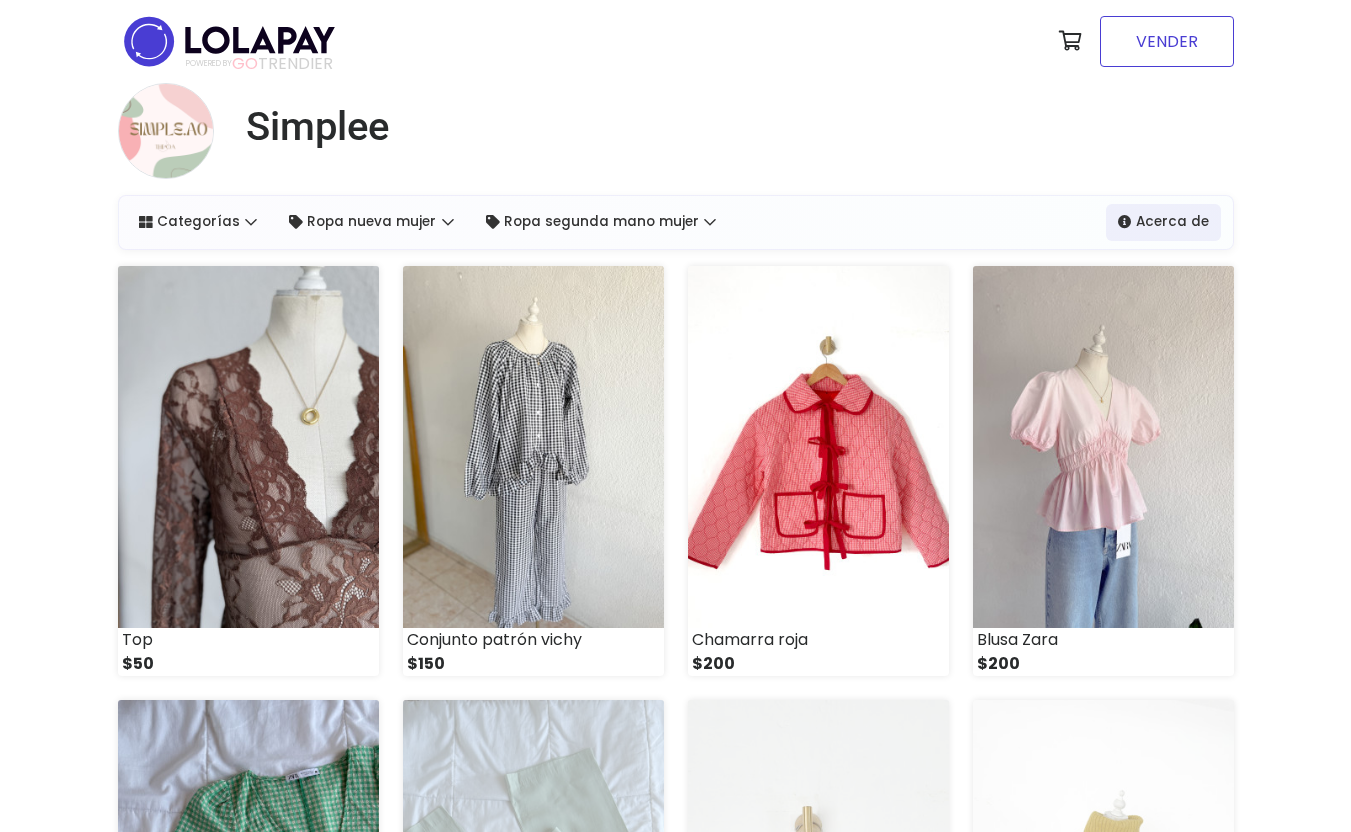 click on "VENDER" at bounding box center (1167, 41) 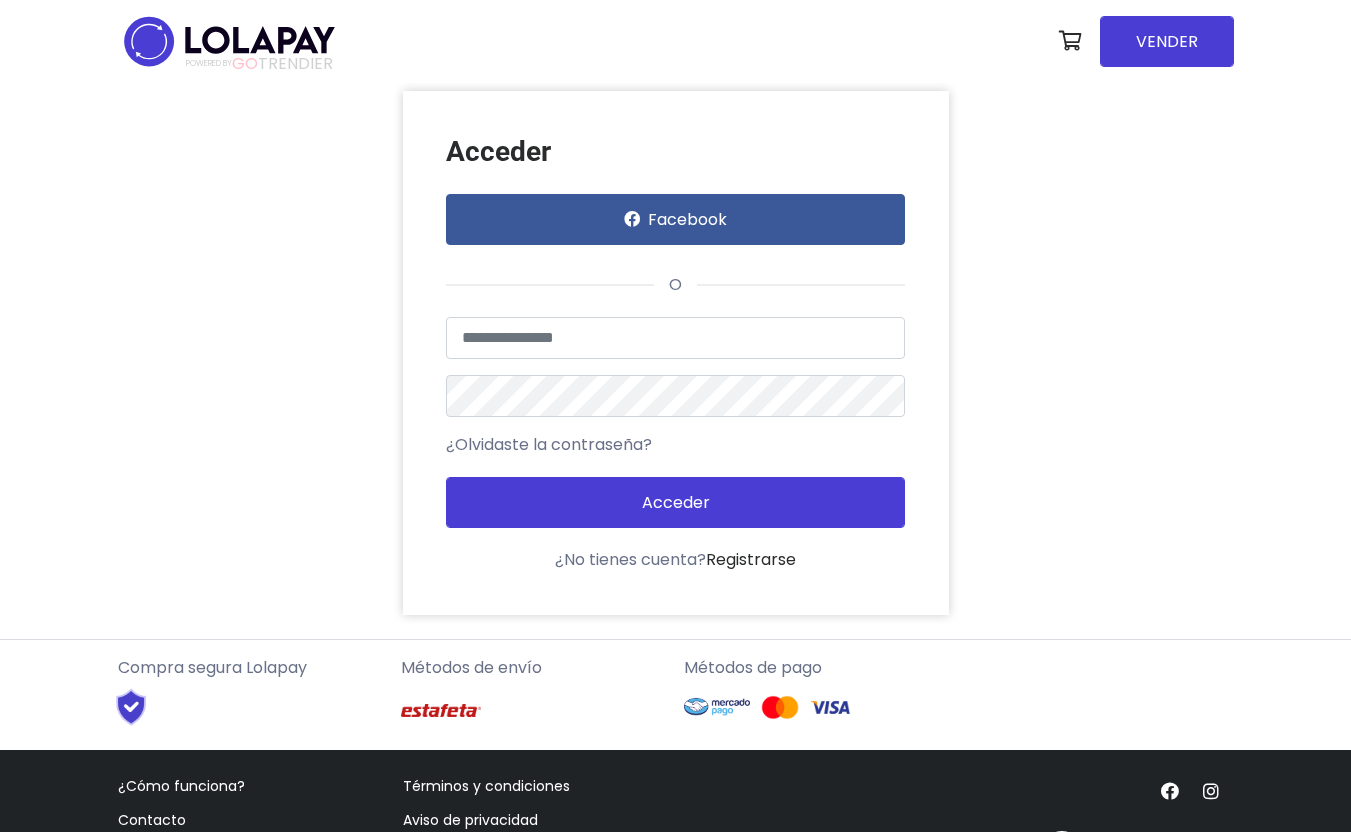 scroll, scrollTop: 0, scrollLeft: 0, axis: both 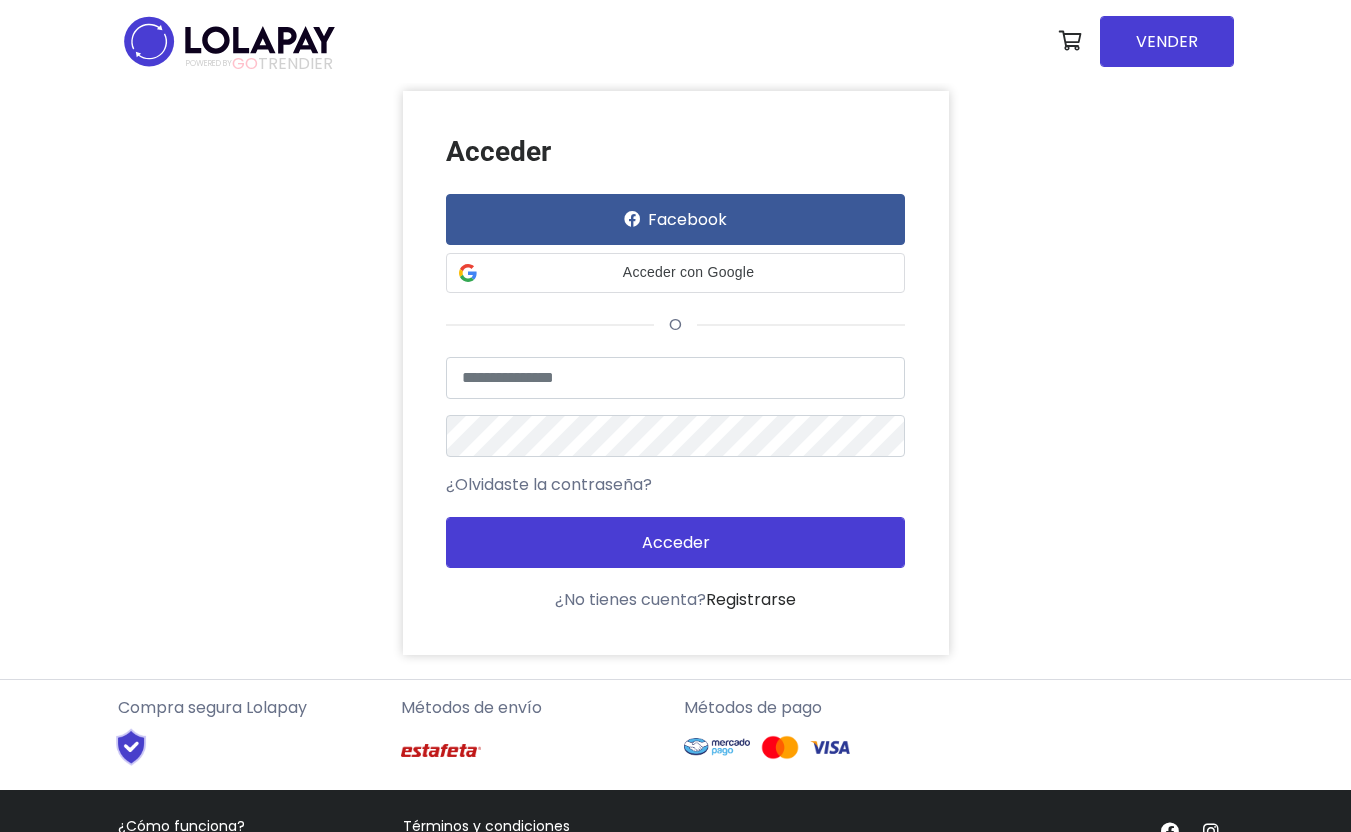 click on "Acceder
Facebook
Acceder con Google Acceder con Google. Se abre en una pestaña nueva
o
Usuario no encontrado o datos inválidos
¿Olvidaste la contraseña?
Acceder" at bounding box center [676, 373] 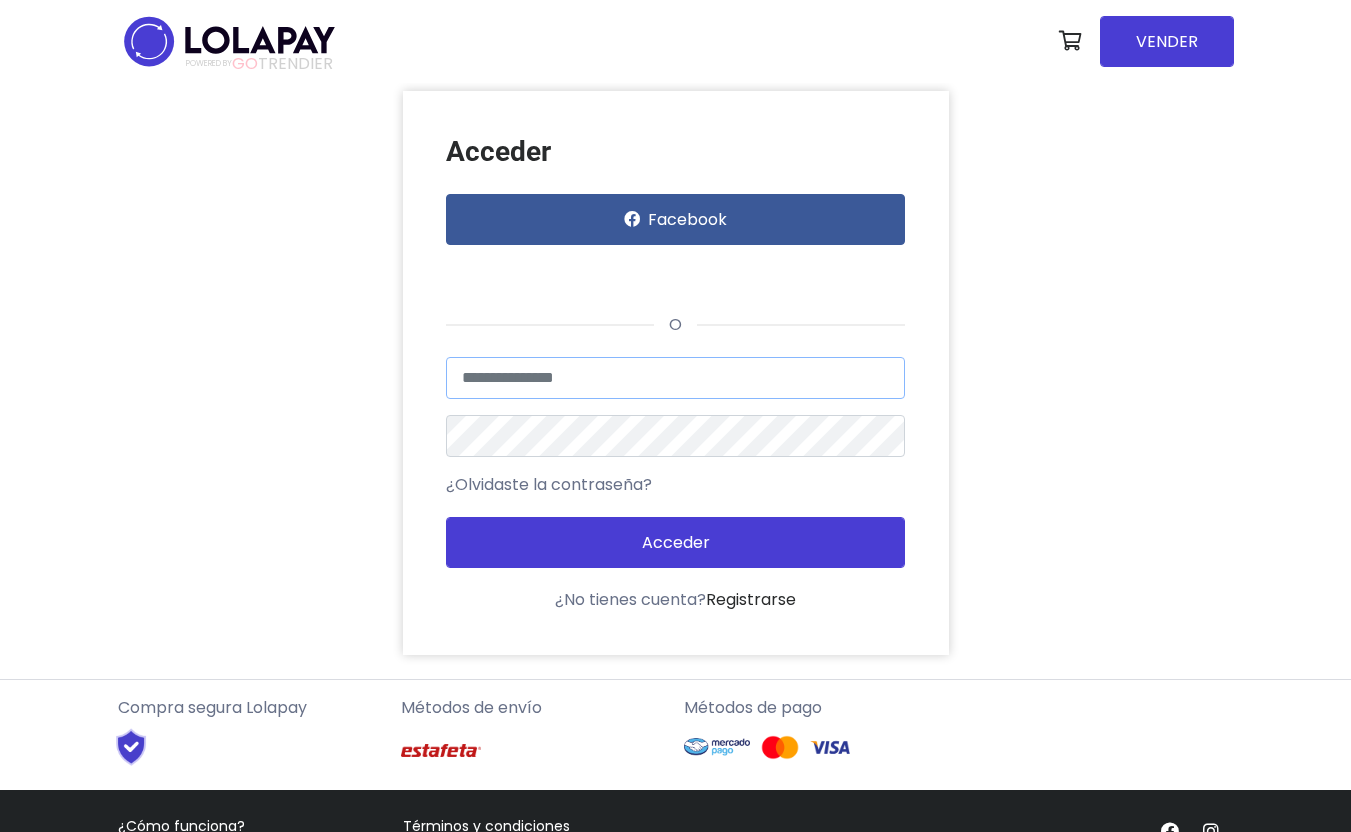 click at bounding box center (675, 378) 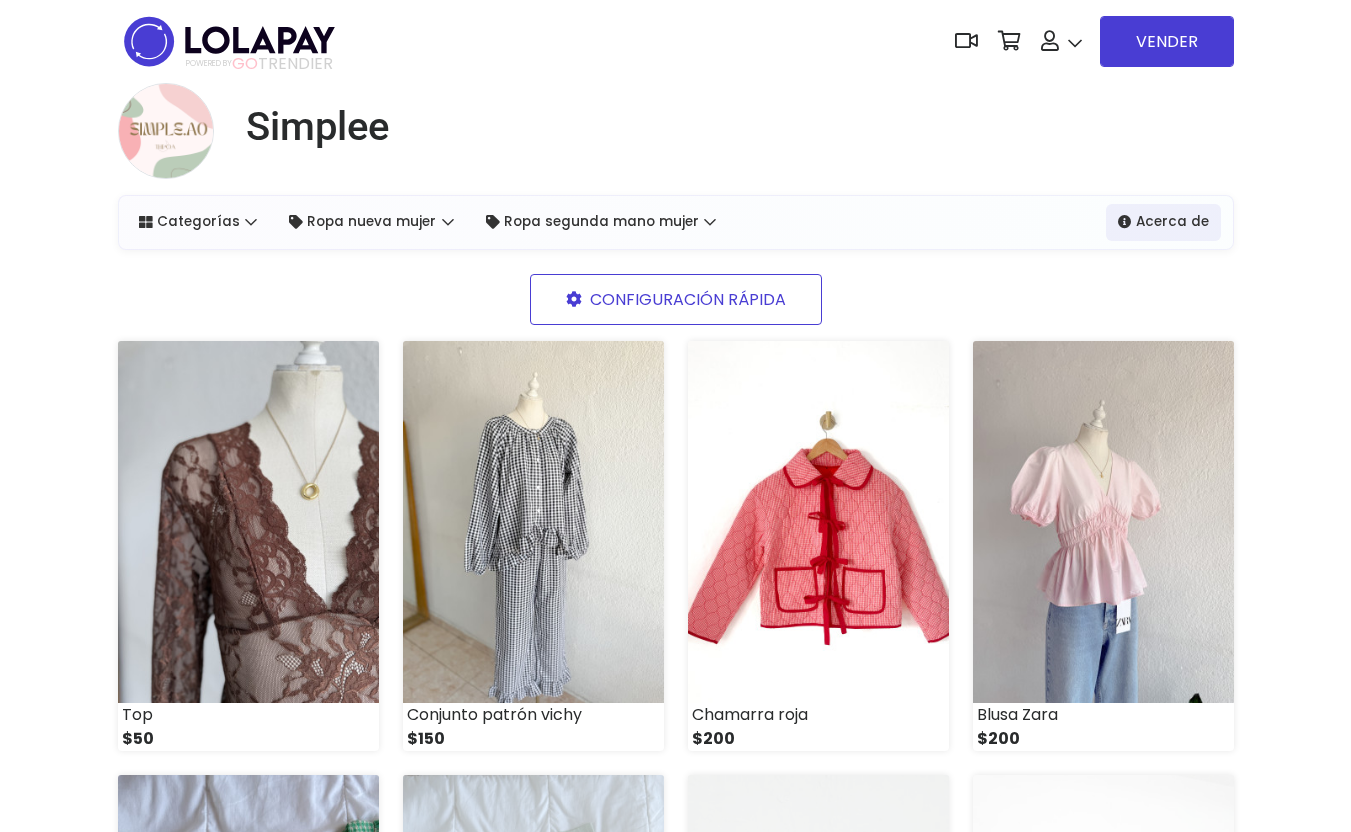 scroll, scrollTop: 0, scrollLeft: 0, axis: both 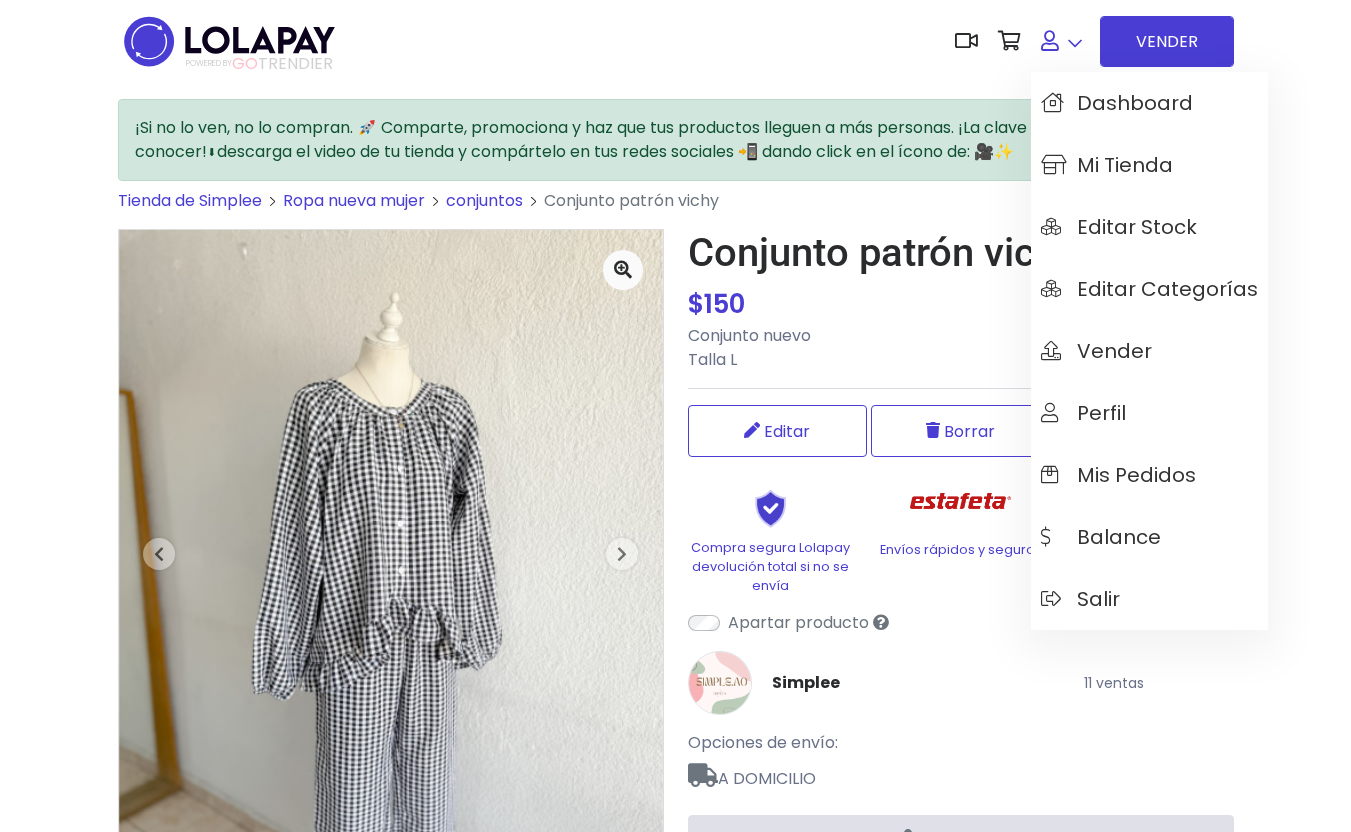 click at bounding box center (1061, 41) 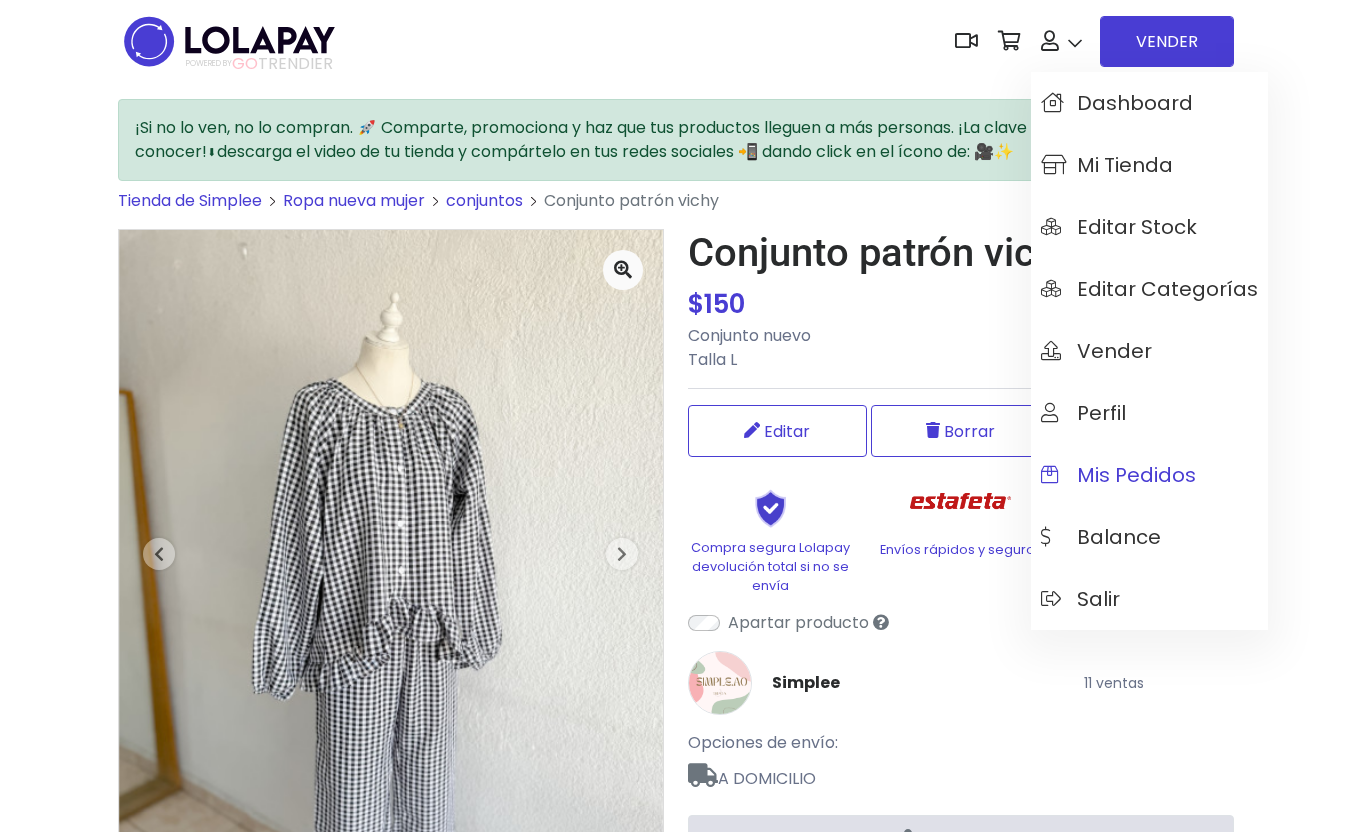 click on "Mis pedidos" at bounding box center (1118, 475) 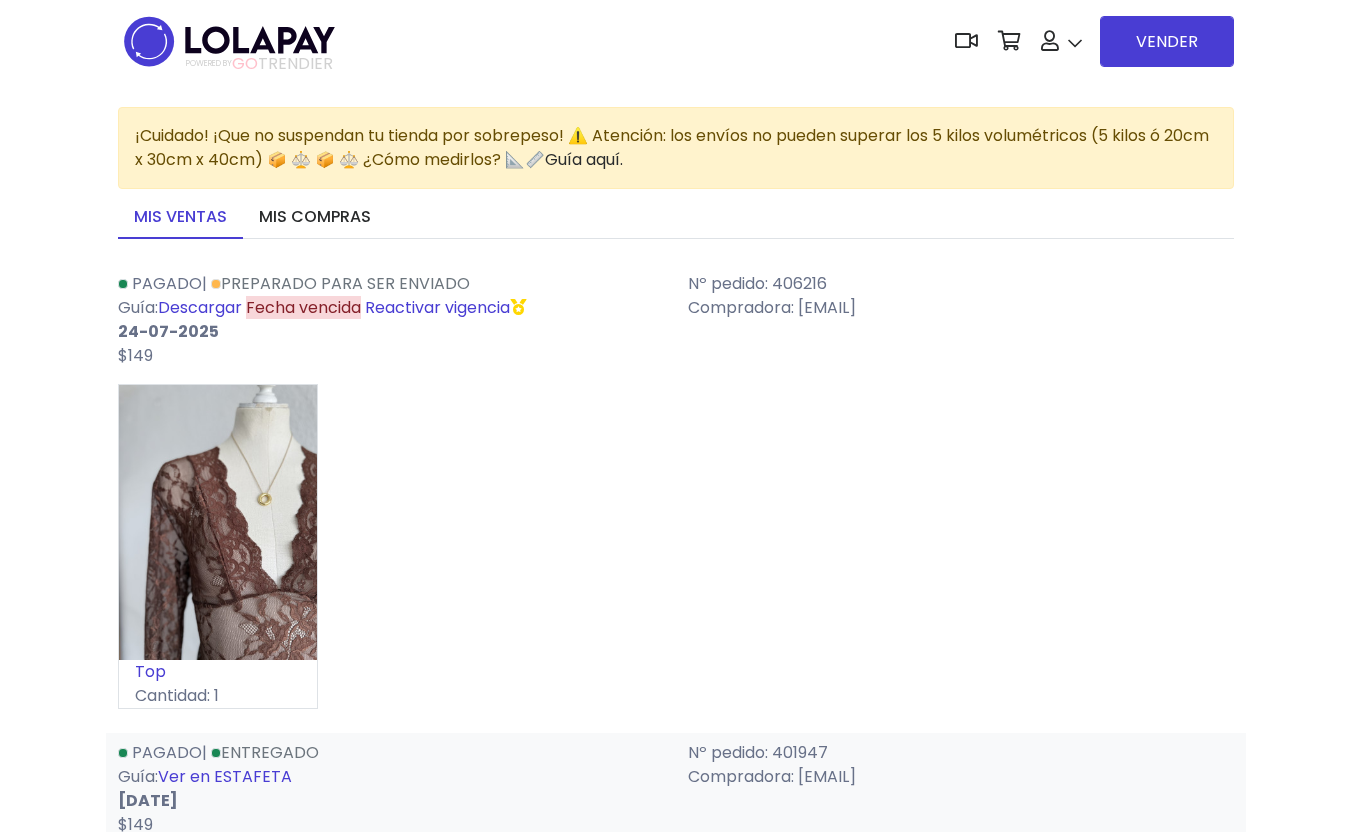 scroll, scrollTop: 0, scrollLeft: 0, axis: both 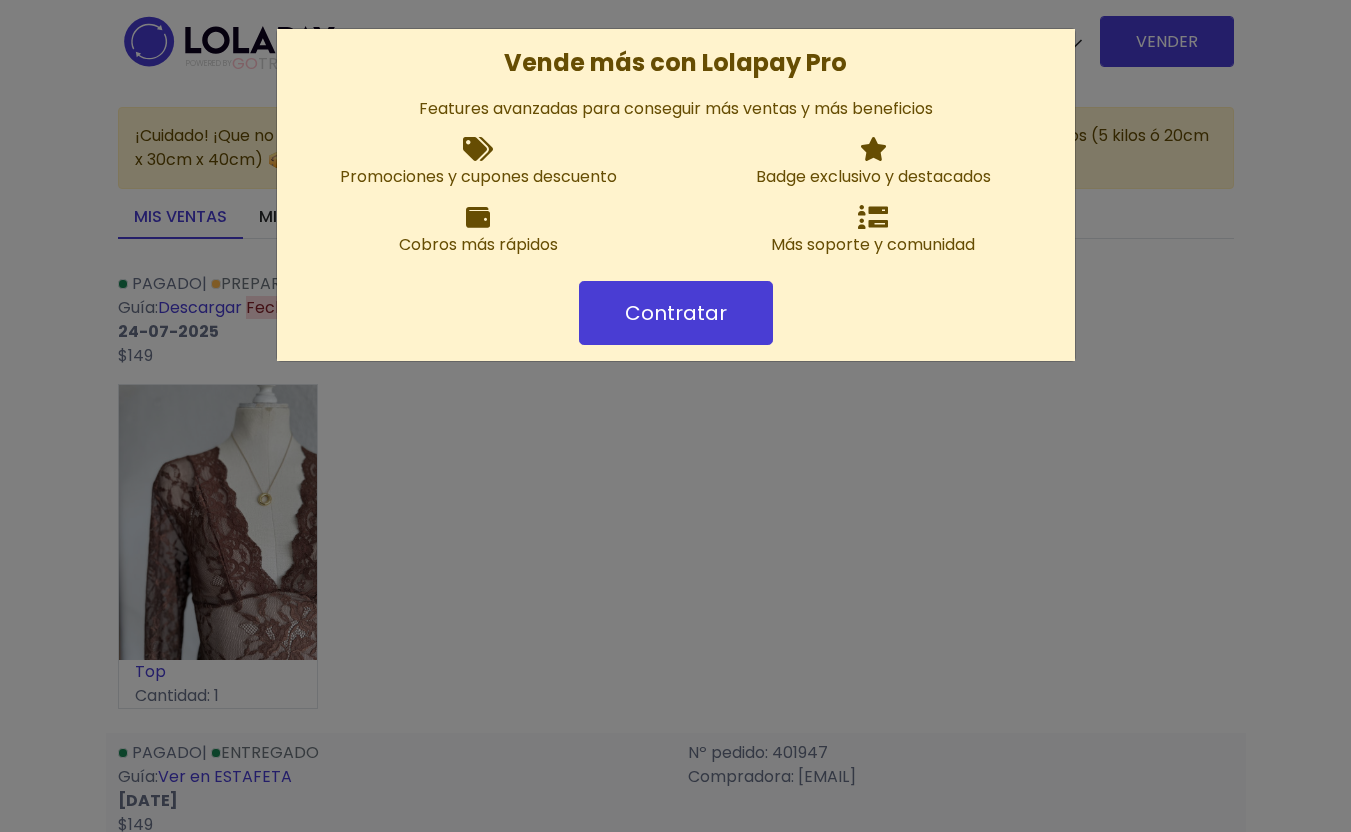click on "Contratar" at bounding box center (676, 313) 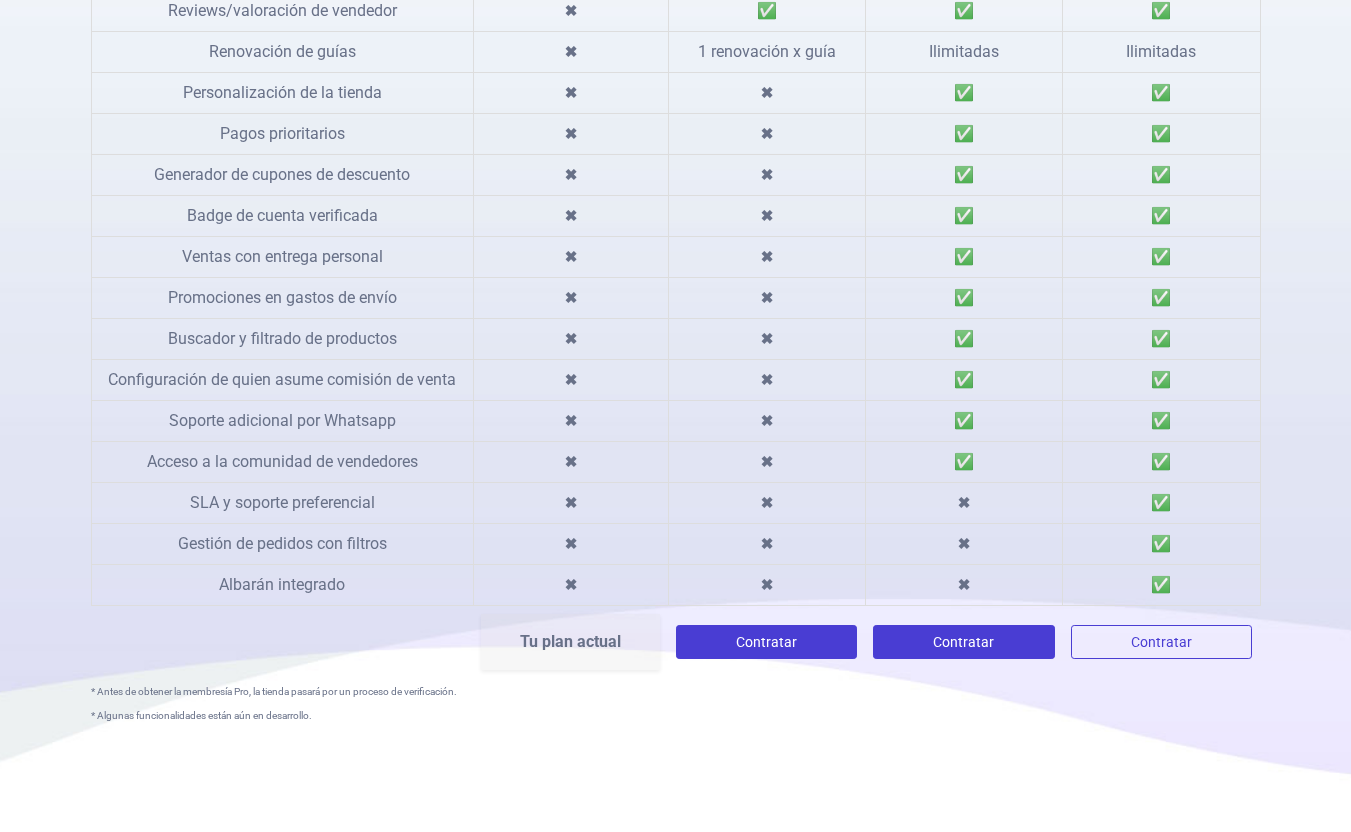 scroll, scrollTop: 925, scrollLeft: 0, axis: vertical 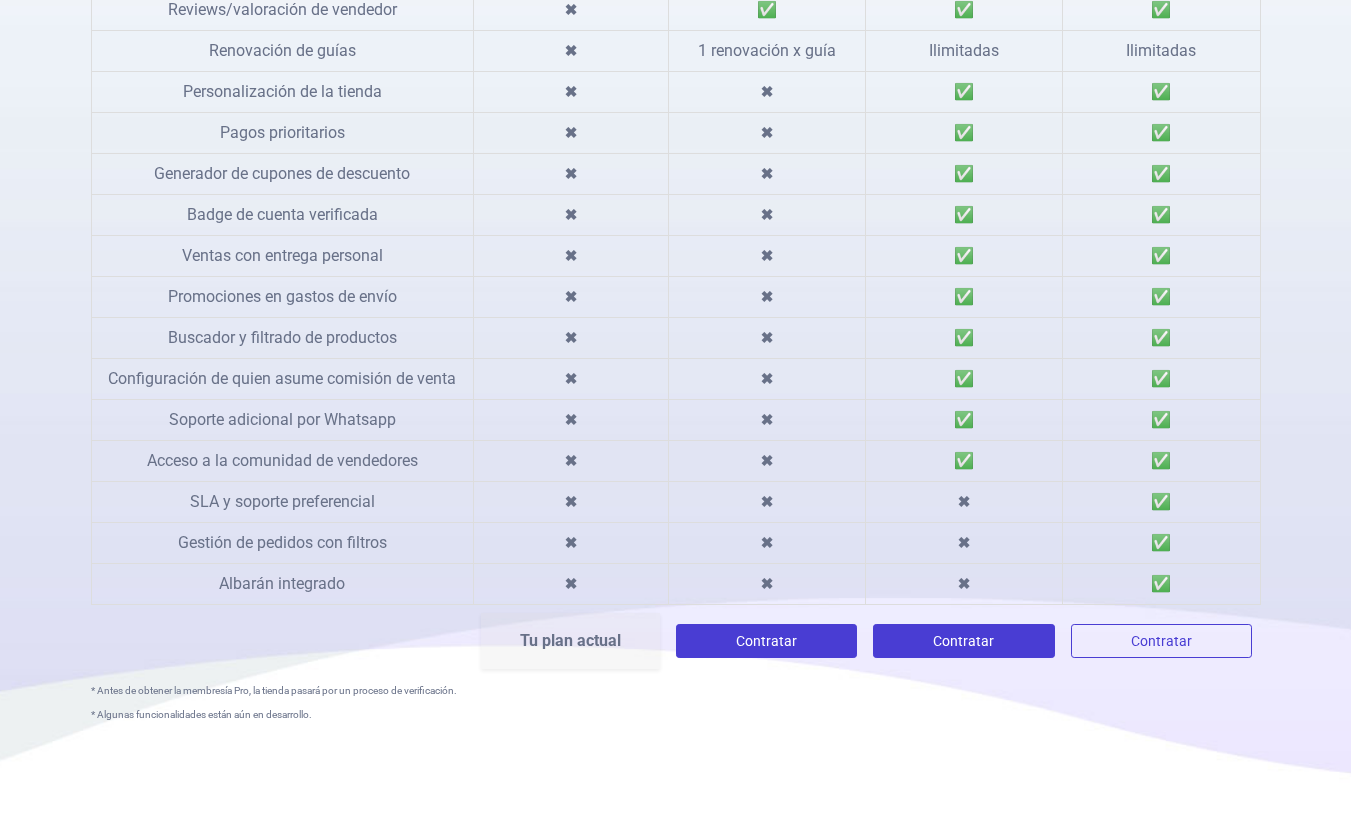 click on "Tu plan actual" at bounding box center (570, 641) 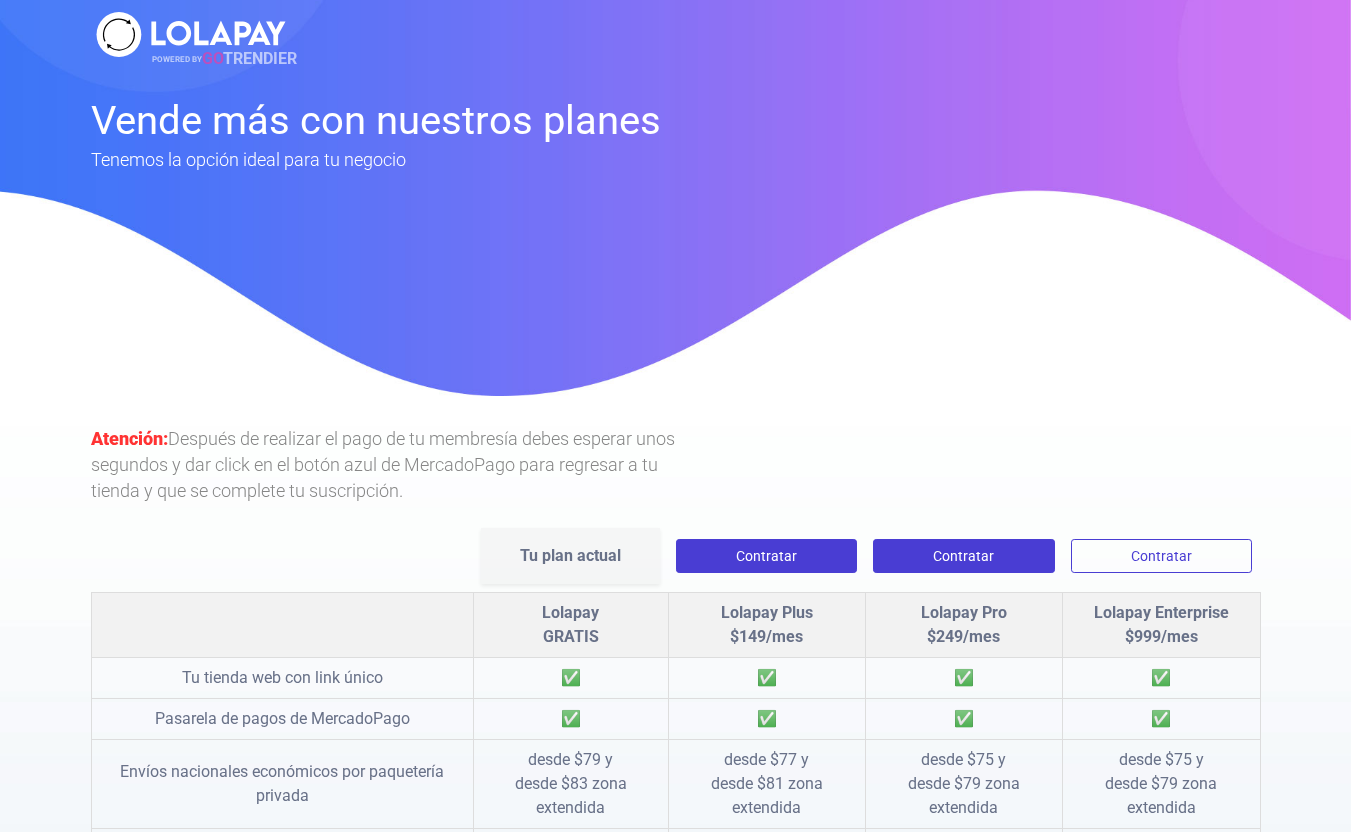 scroll, scrollTop: 0, scrollLeft: 0, axis: both 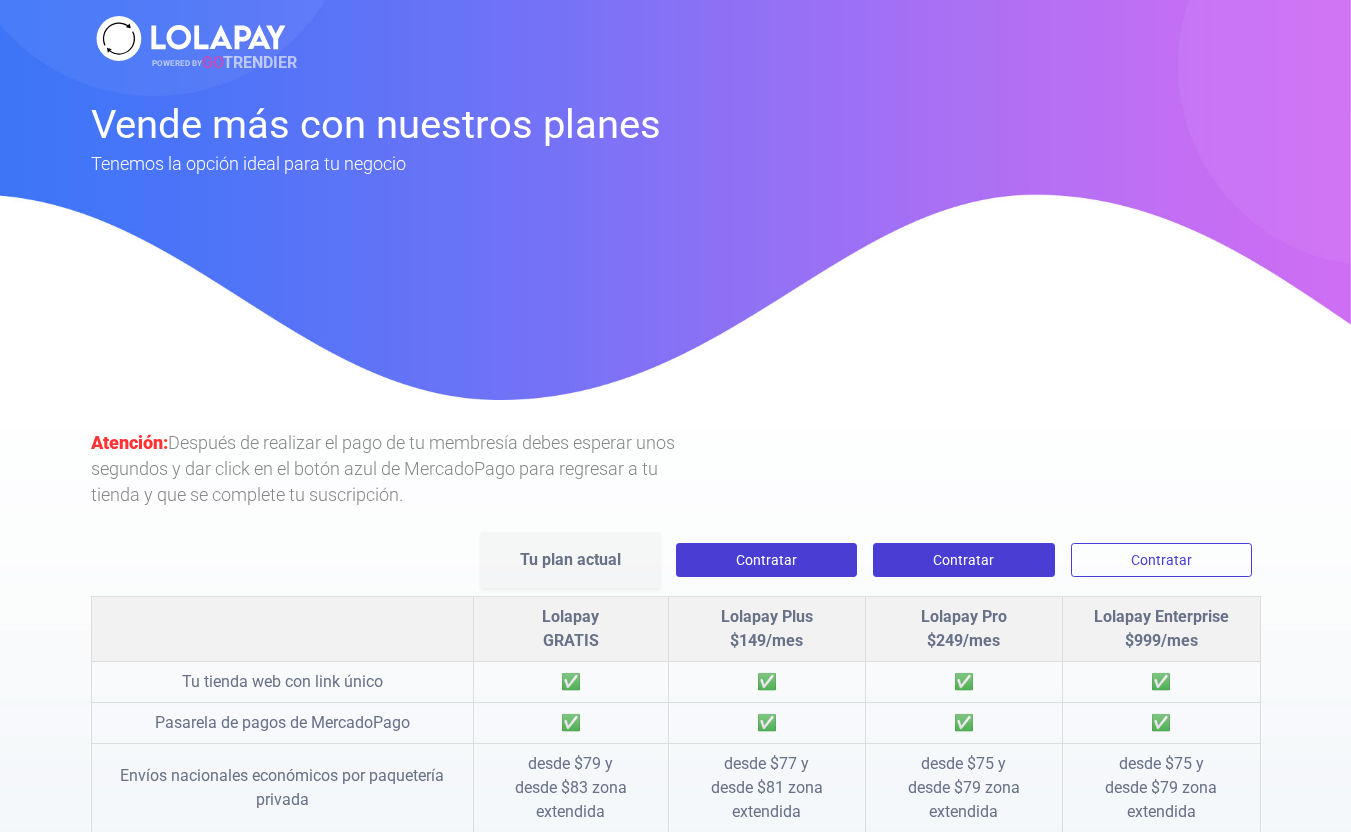click on "POWERED BY  GO TRENDIER
Vende más con nuestros planes
Tenemos la opción ideal para tu negocio
Atención:
Después de realizar el pago de tu membresía debes esperar unos segundos y dar click en el botón azul de MercadoPago para regresar a tu tienda y que se complete tu suscripción." at bounding box center (675, 416) 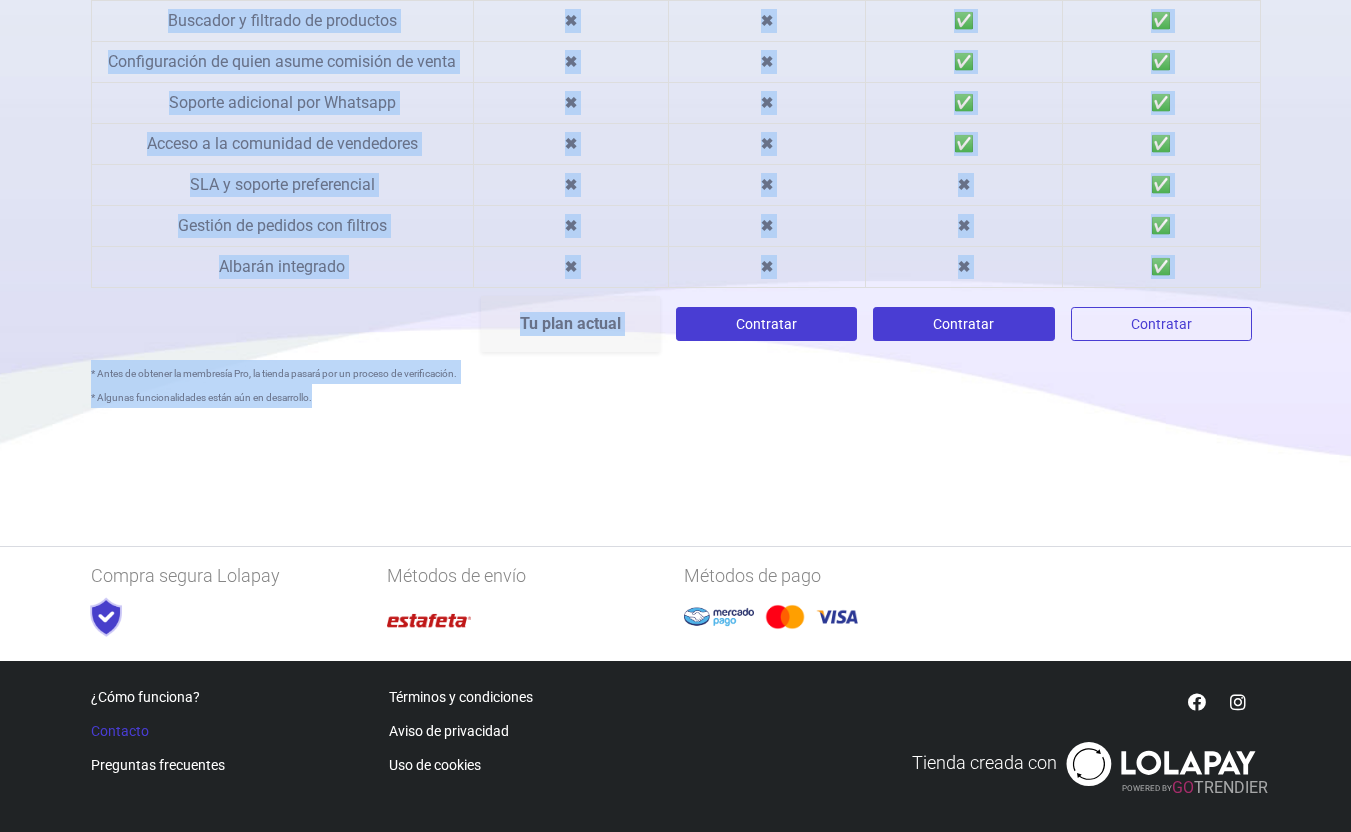 click on "Contacto" at bounding box center (120, 731) 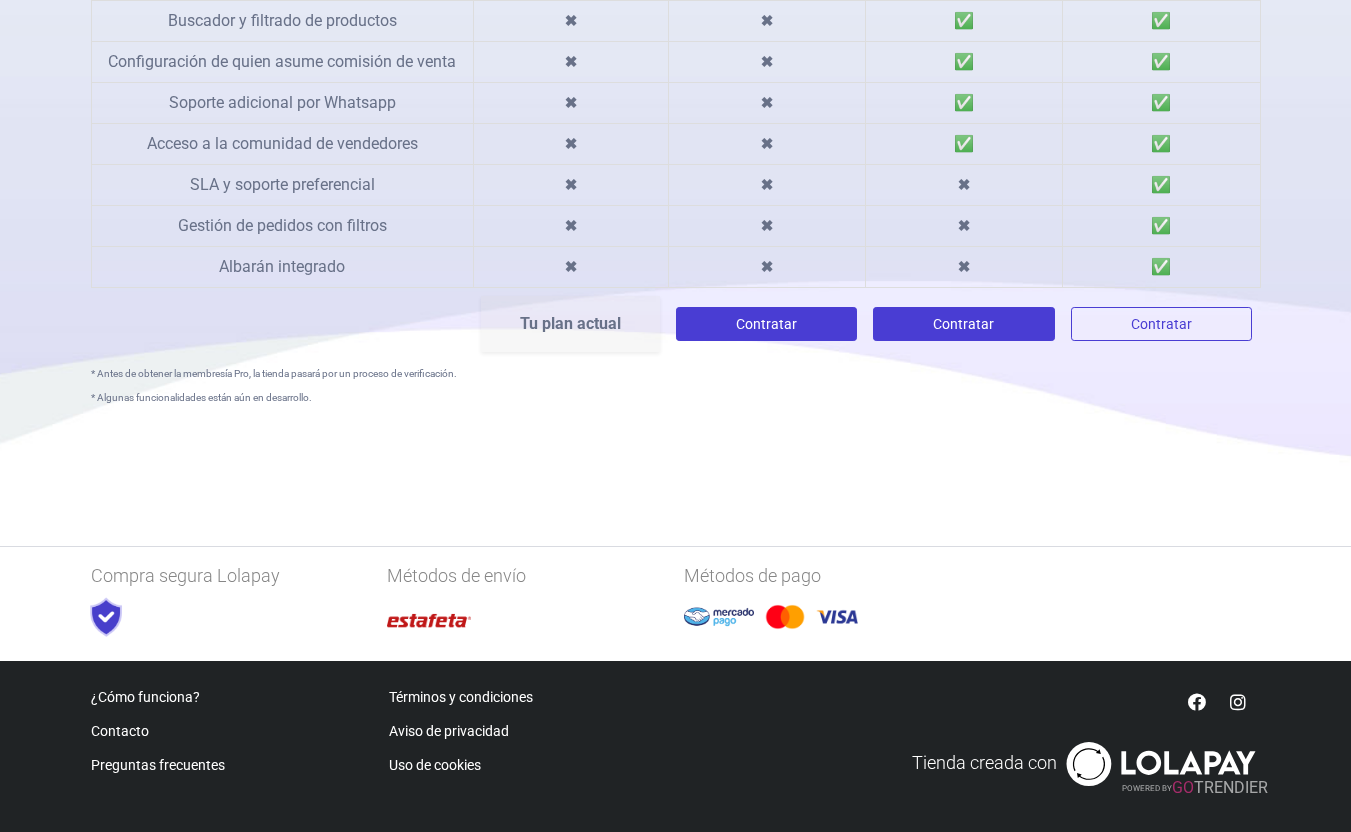 click on "Atención:
Después de realizar el pago de tu membresía debes esperar unos segundos y dar click en el botón azul de MercadoPago para regresar a tu tienda y que se complete tu suscripción.
Tu plan actual
Contratar
Contratar
Contratar
Lolapay  GRATIS
Lolapay Plus $149/mes Lolapay Pro $249/mes" at bounding box center (675, -141) 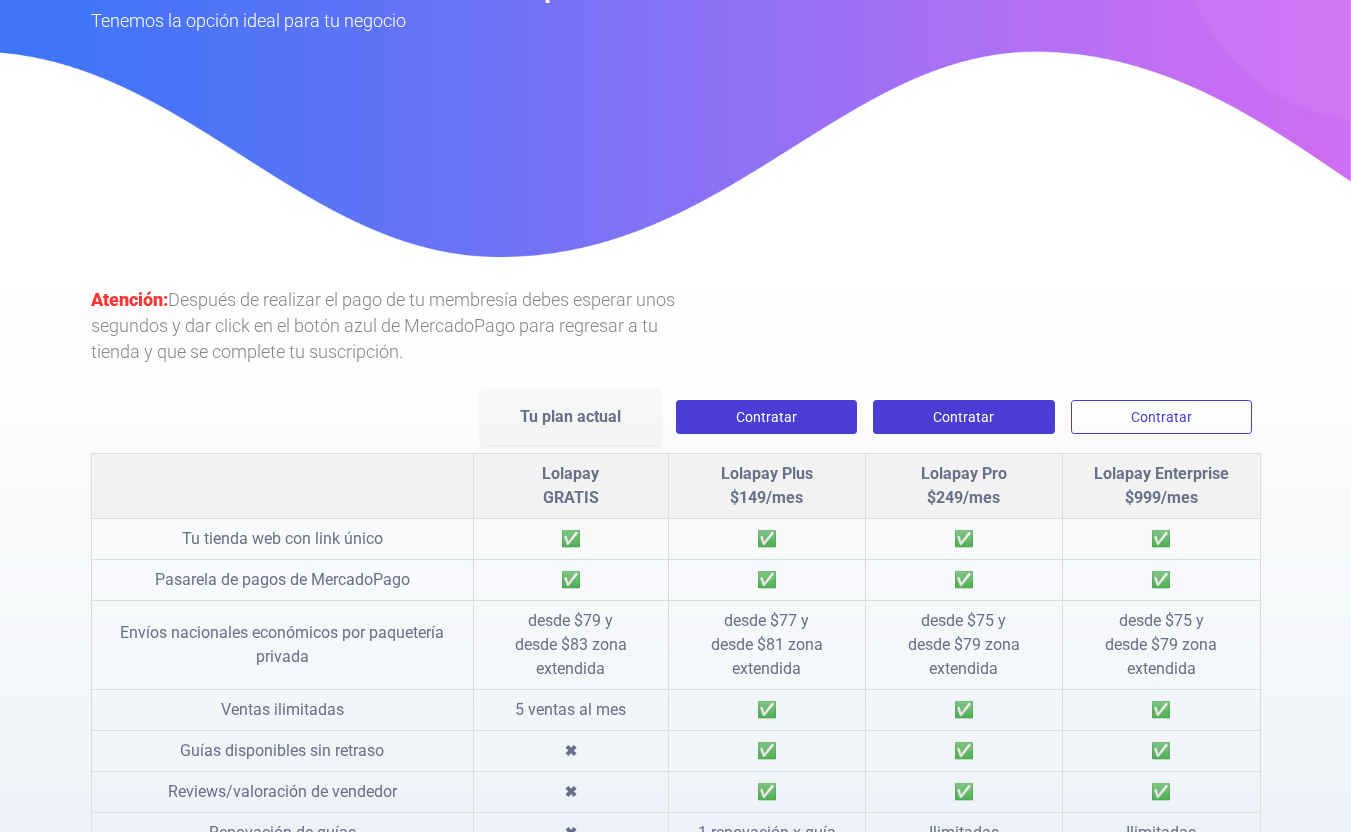 scroll, scrollTop: 0, scrollLeft: 0, axis: both 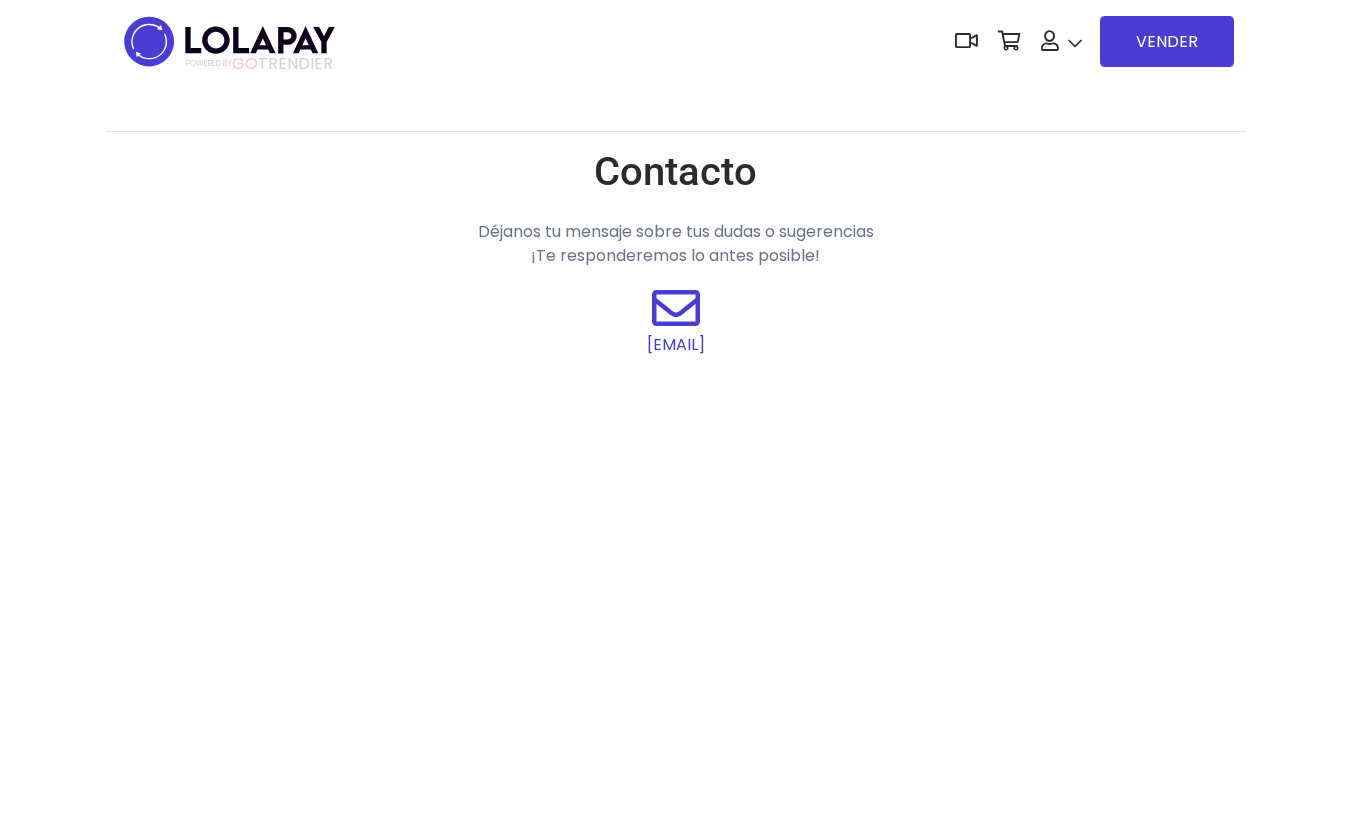 drag, startPoint x: 603, startPoint y: 346, endPoint x: 774, endPoint y: 346, distance: 171 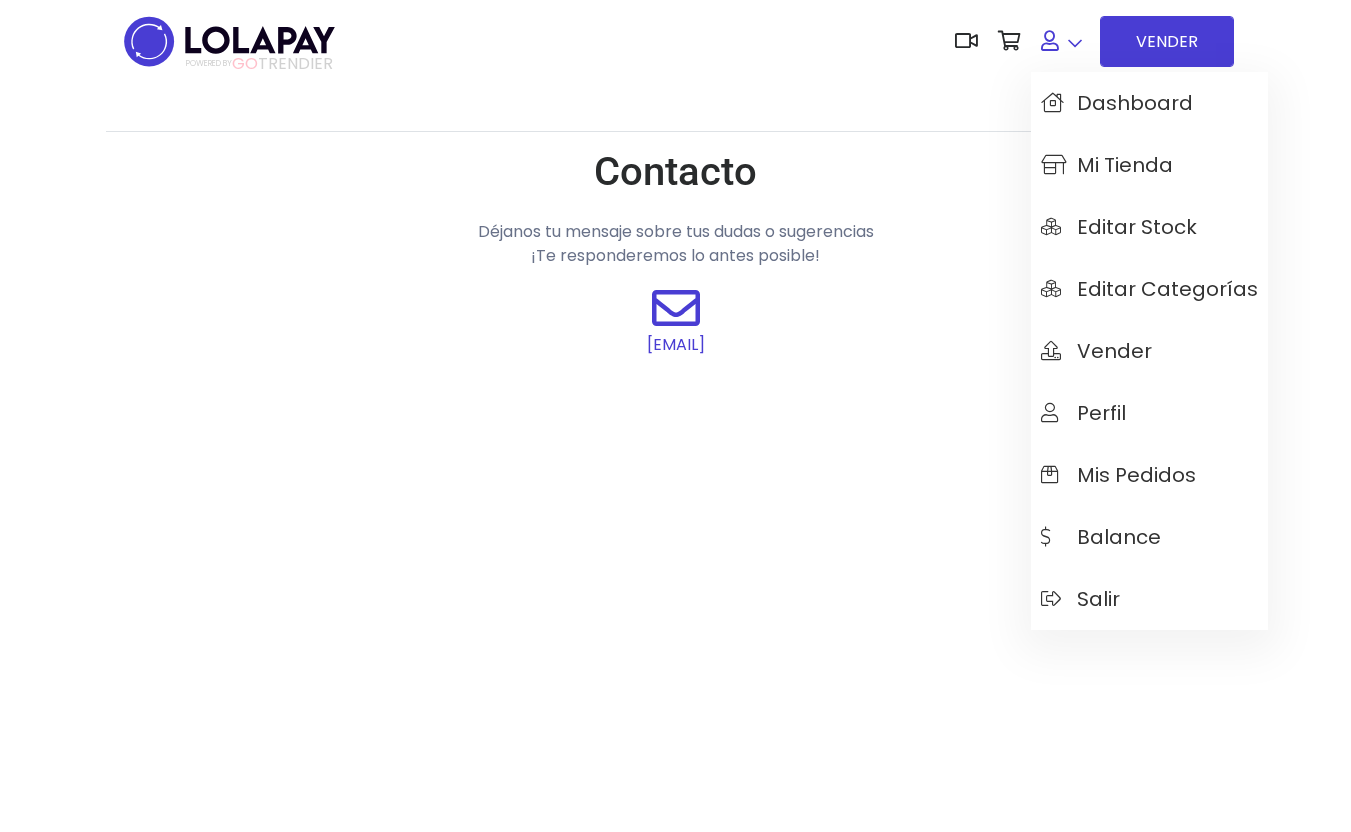click at bounding box center (1050, 41) 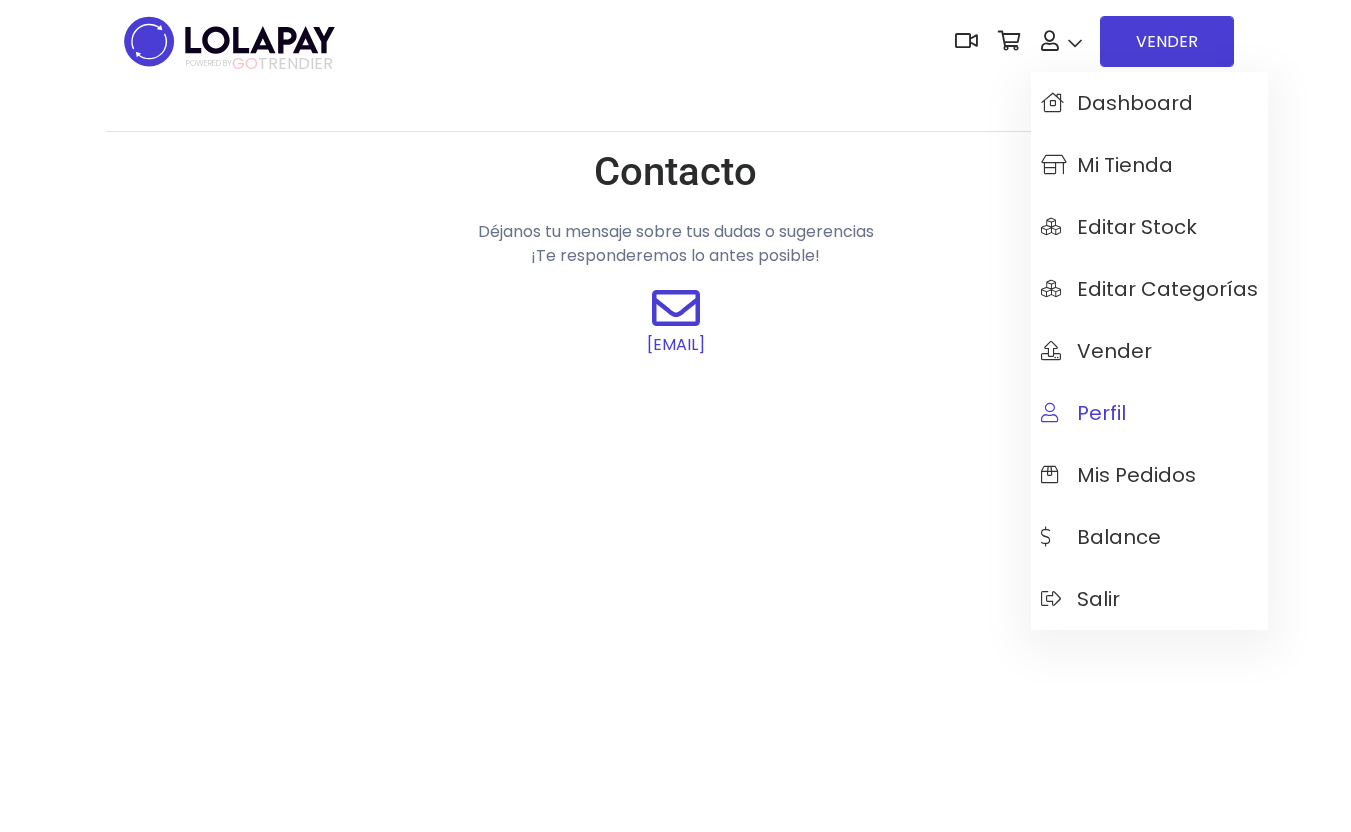 click on "Perfil" at bounding box center (1083, 413) 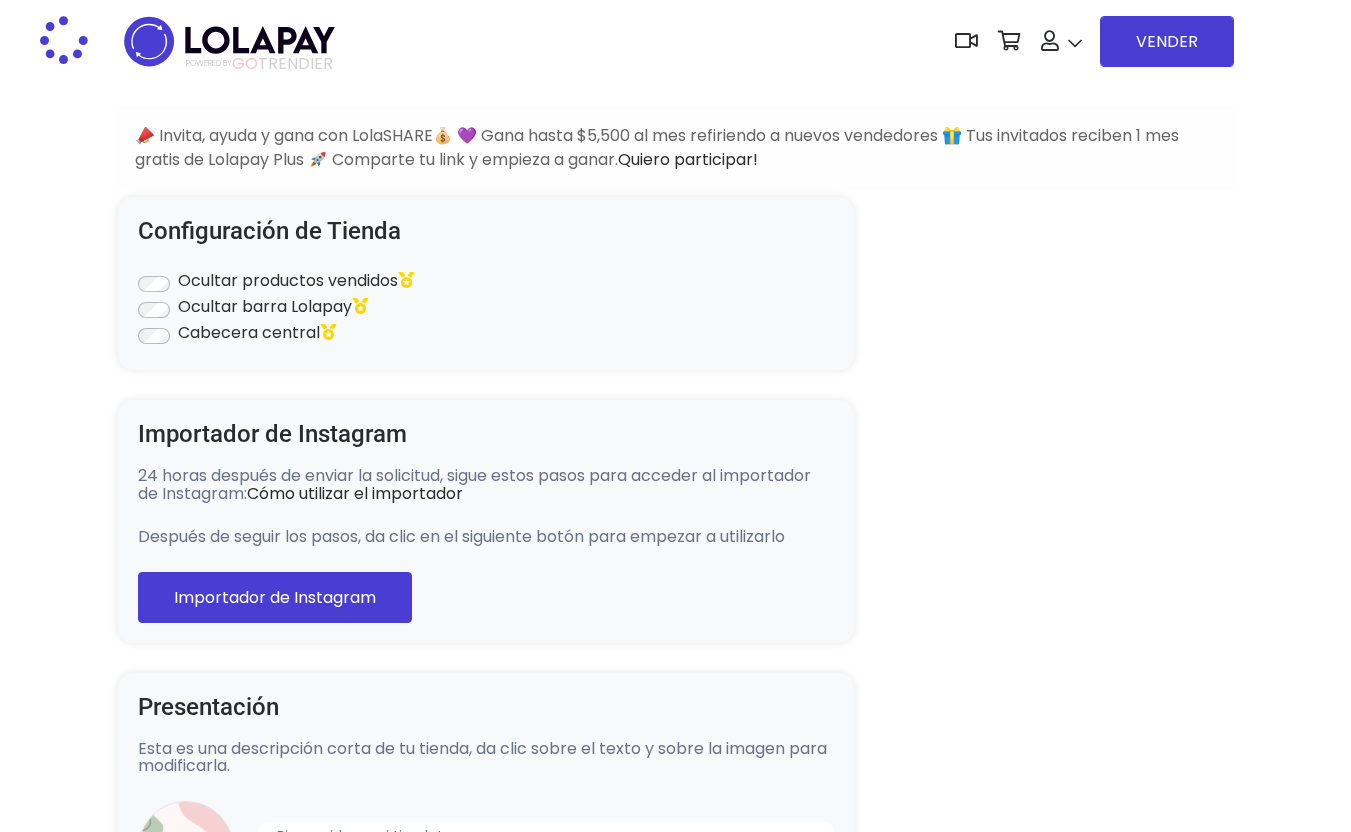 scroll, scrollTop: 0, scrollLeft: 0, axis: both 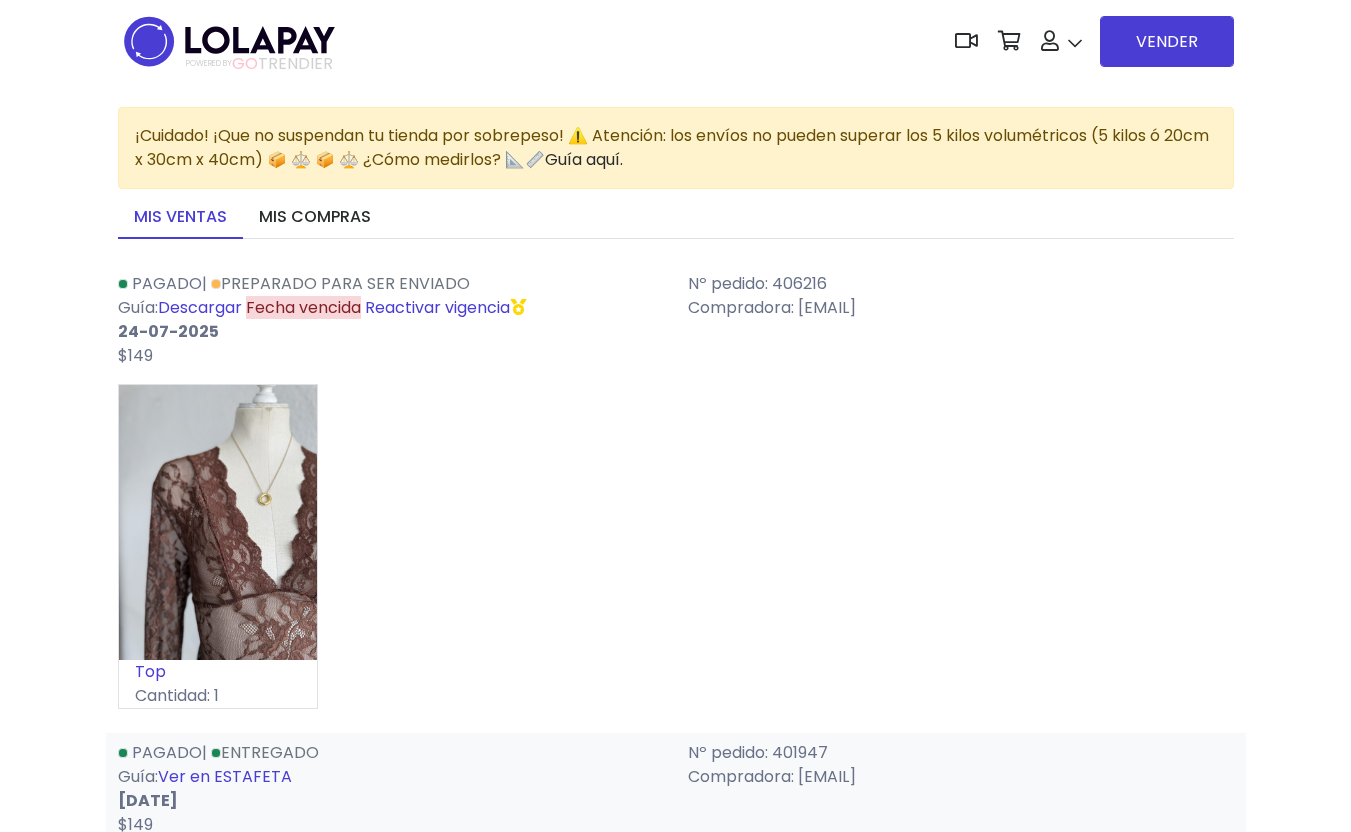 click on "Reactivar vigencia" at bounding box center (445, 307) 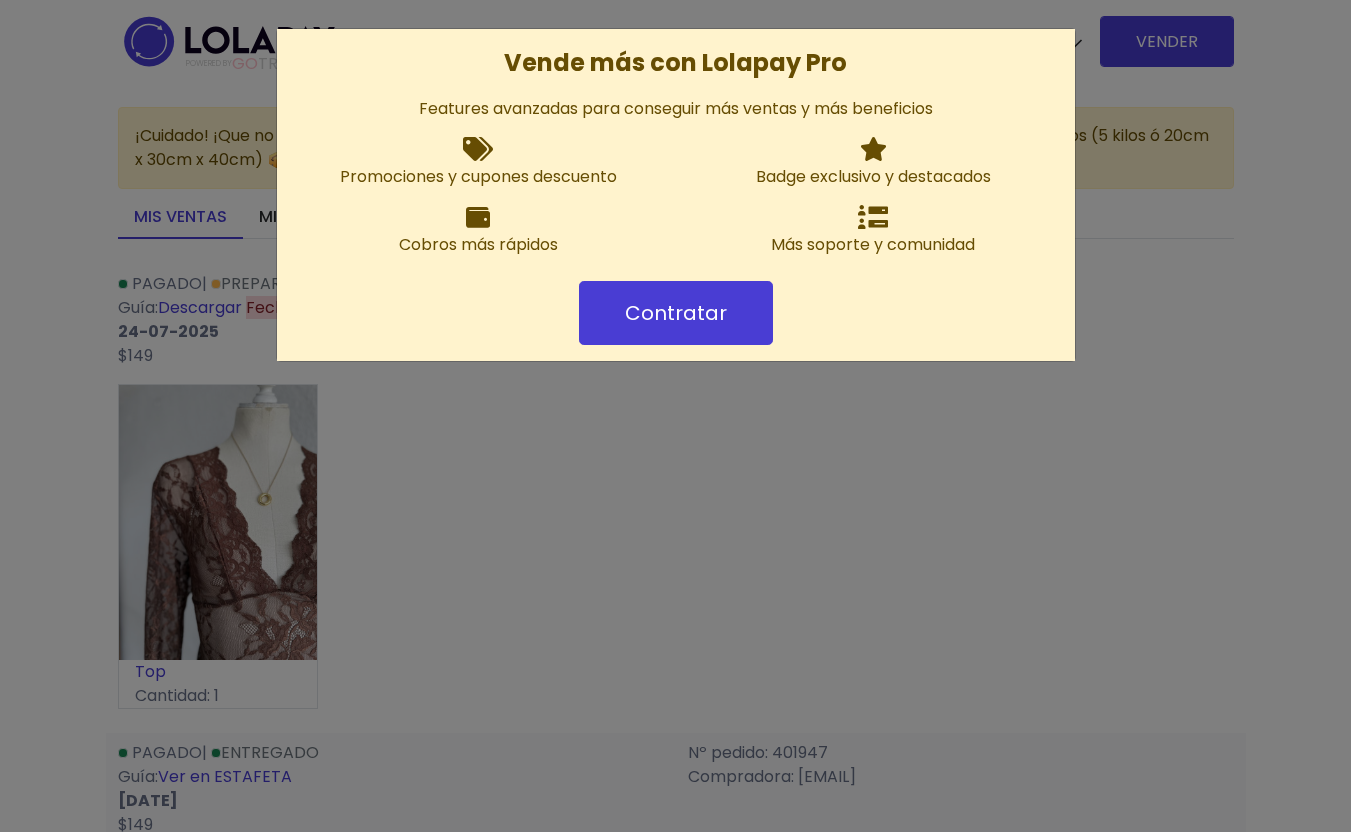 click on "Contratar" at bounding box center (676, 313) 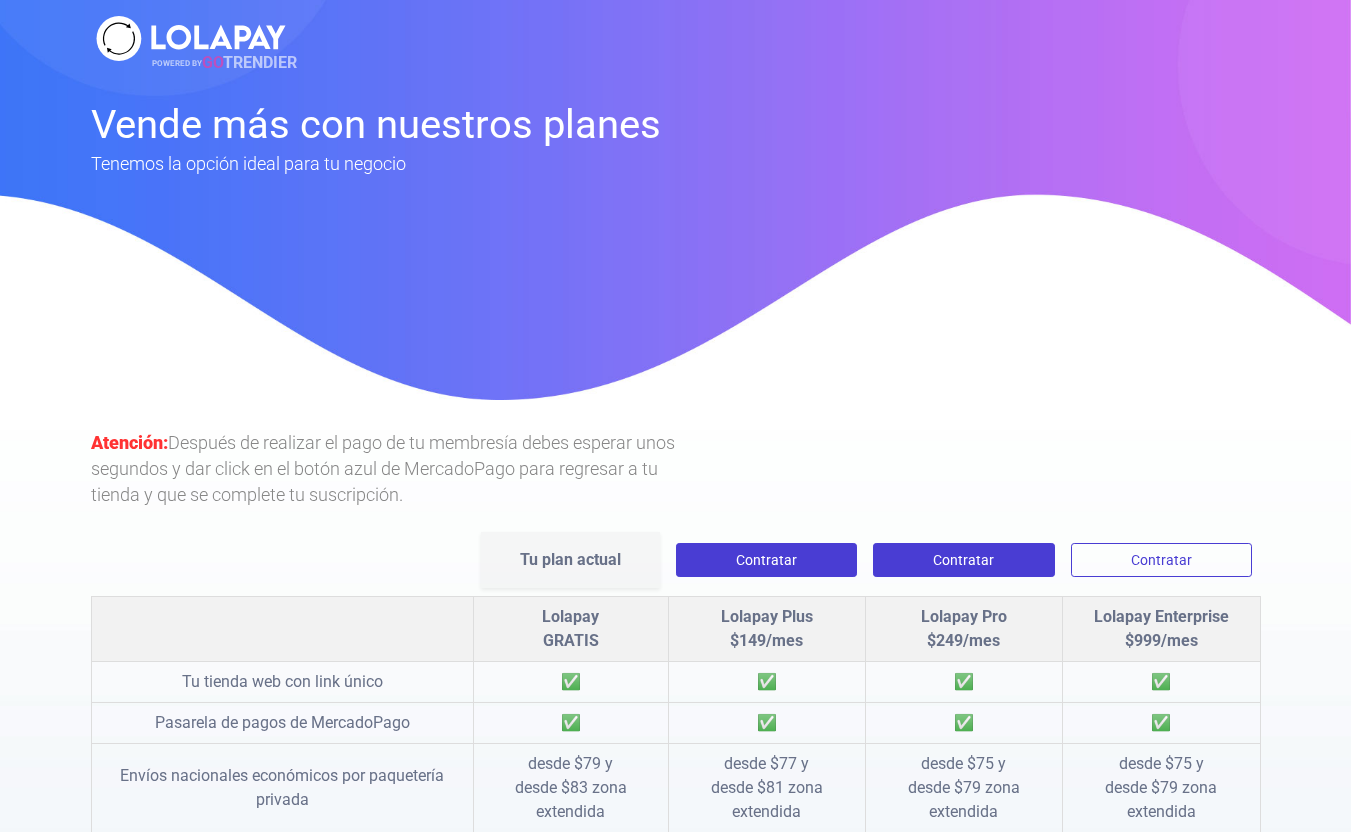 scroll, scrollTop: 0, scrollLeft: 0, axis: both 